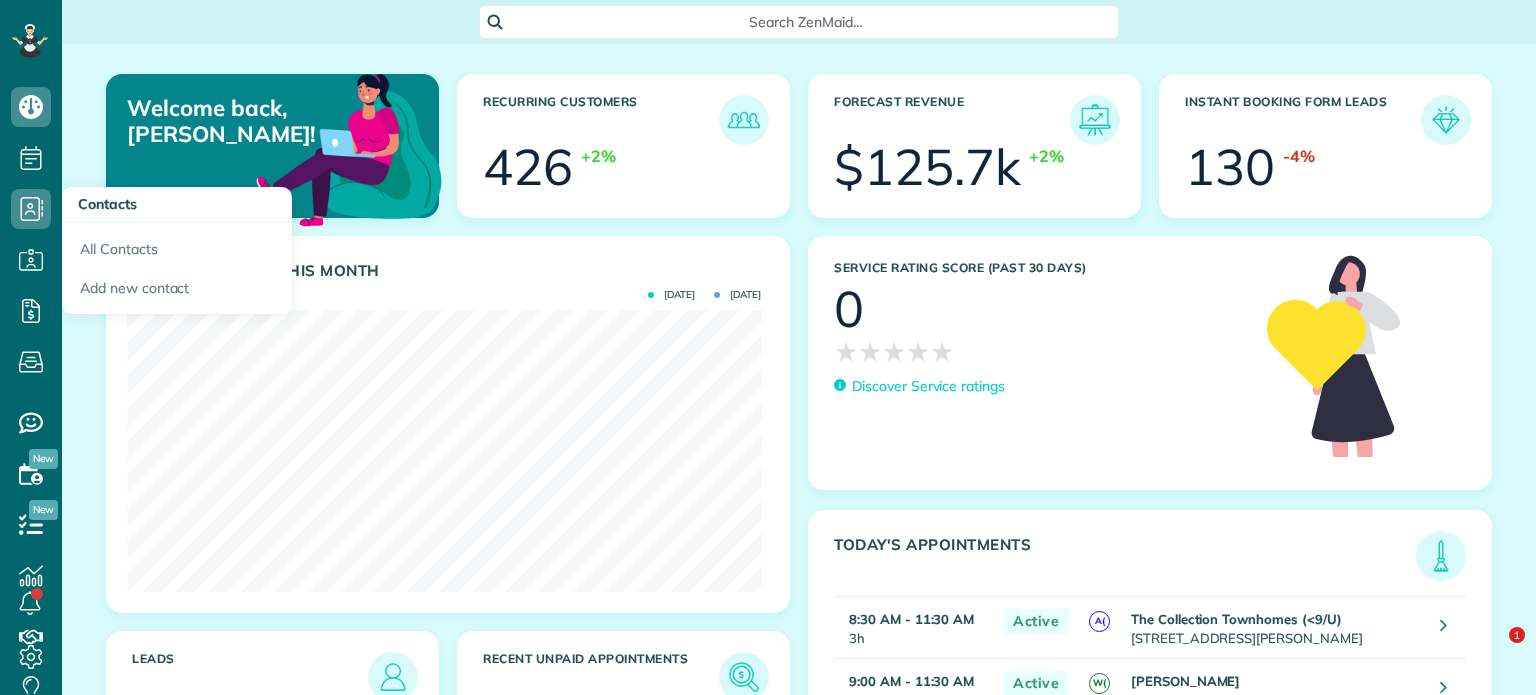 scroll, scrollTop: 0, scrollLeft: 0, axis: both 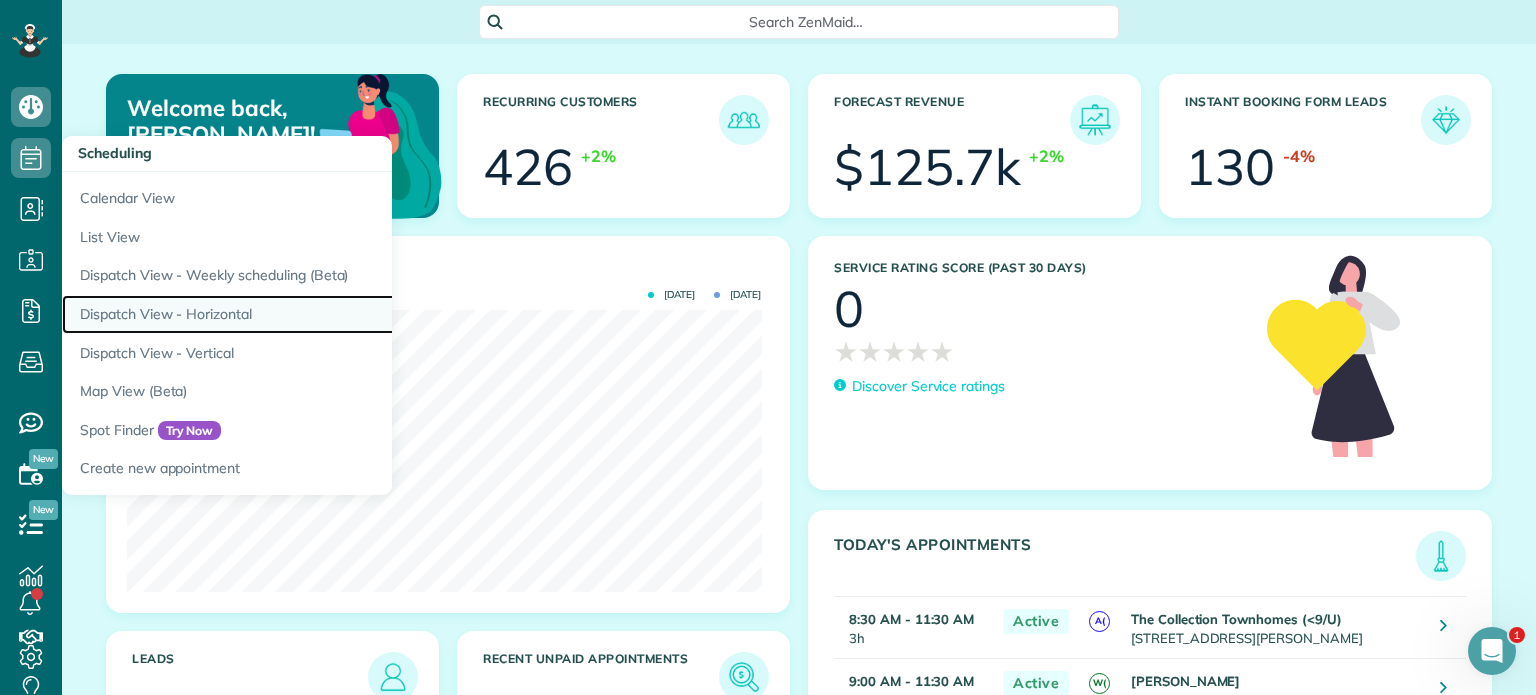 click on "Dispatch View - Horizontal" at bounding box center (312, 314) 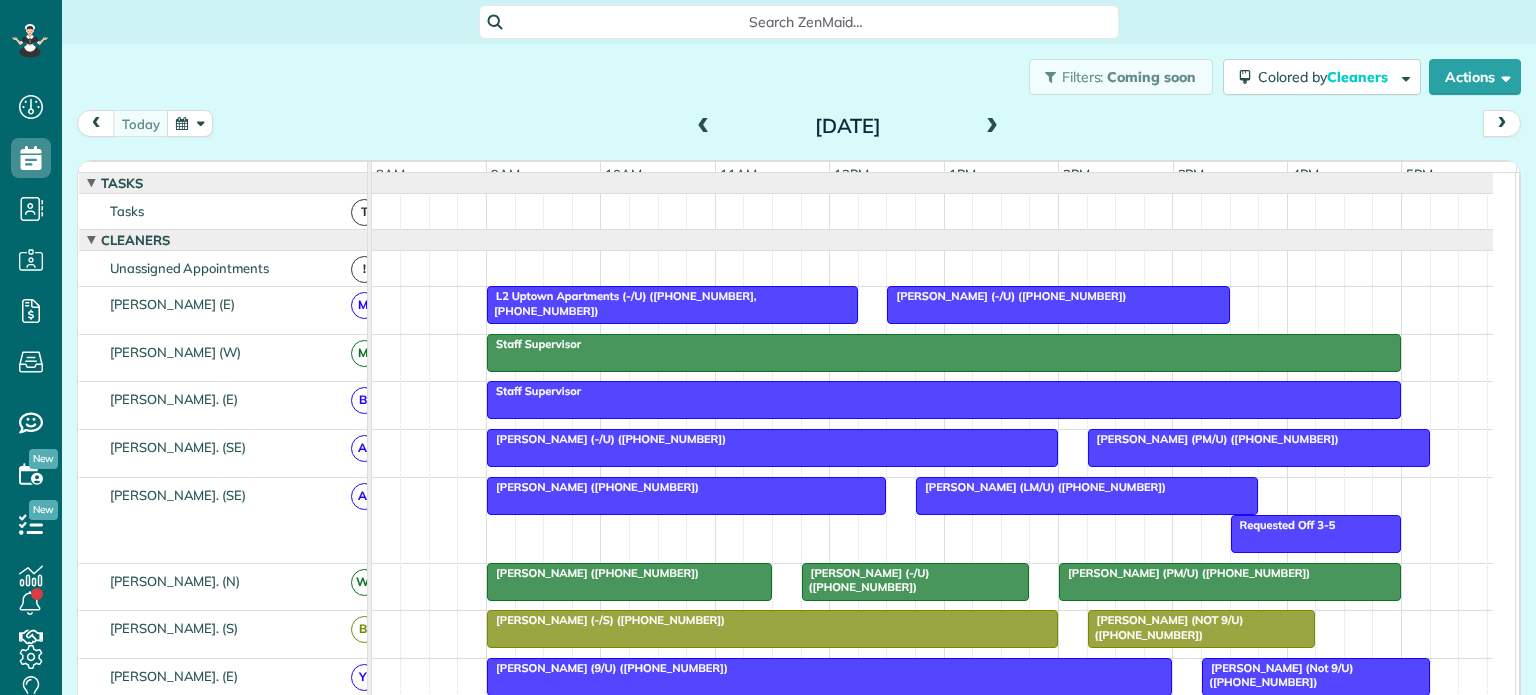 scroll, scrollTop: 0, scrollLeft: 0, axis: both 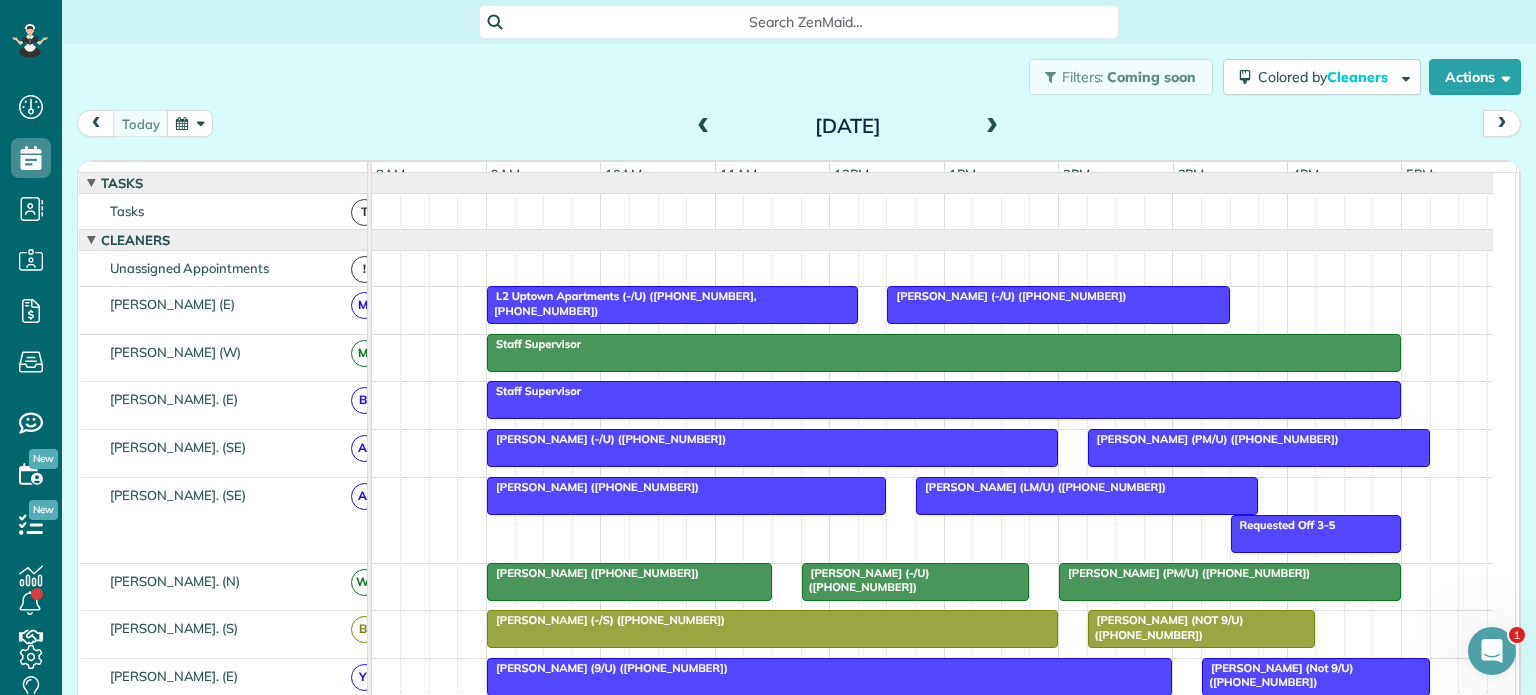 click on "Jeff Seeberger (+12145074206) Requested Off 3-5 Jennifer Waddell (LM/U) (+12142360443)" at bounding box center [932, 520] 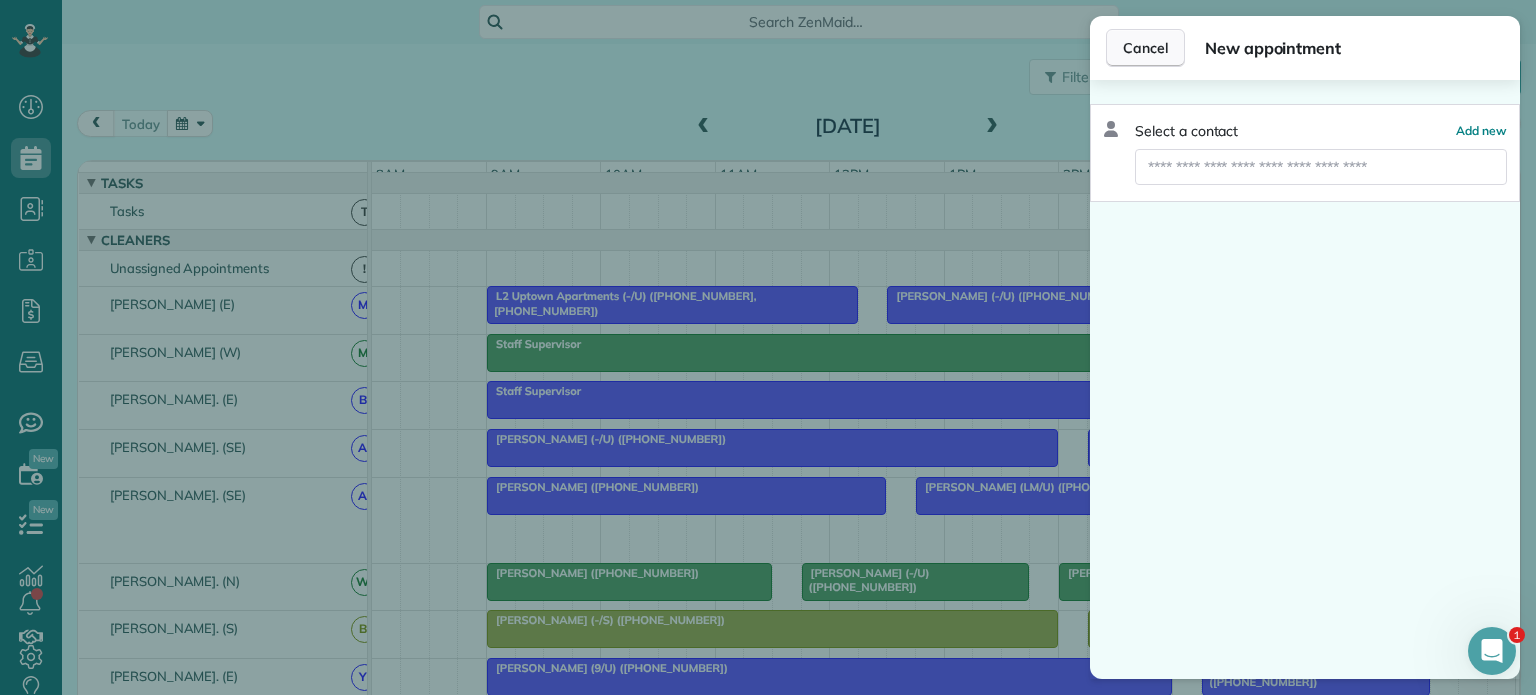click on "Cancel" at bounding box center [1145, 48] 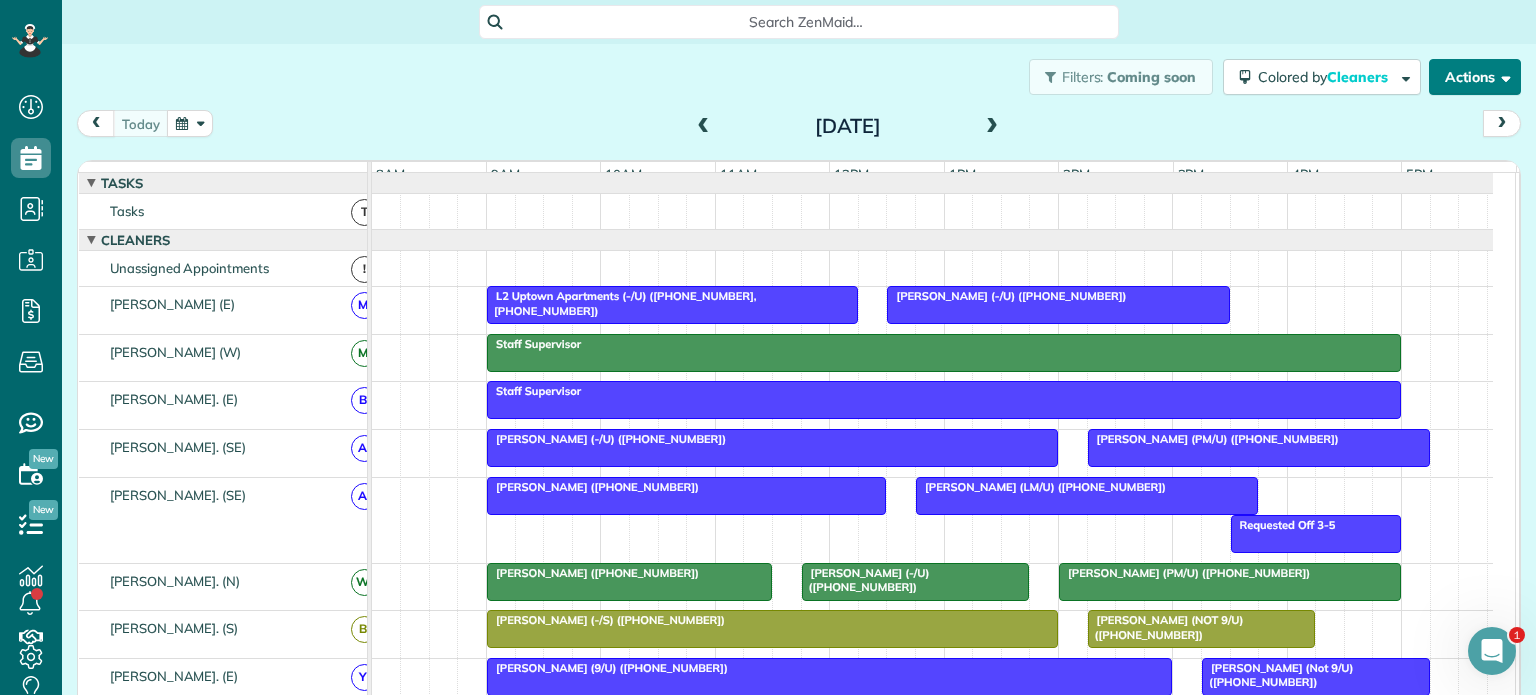click on "Actions" at bounding box center [1475, 77] 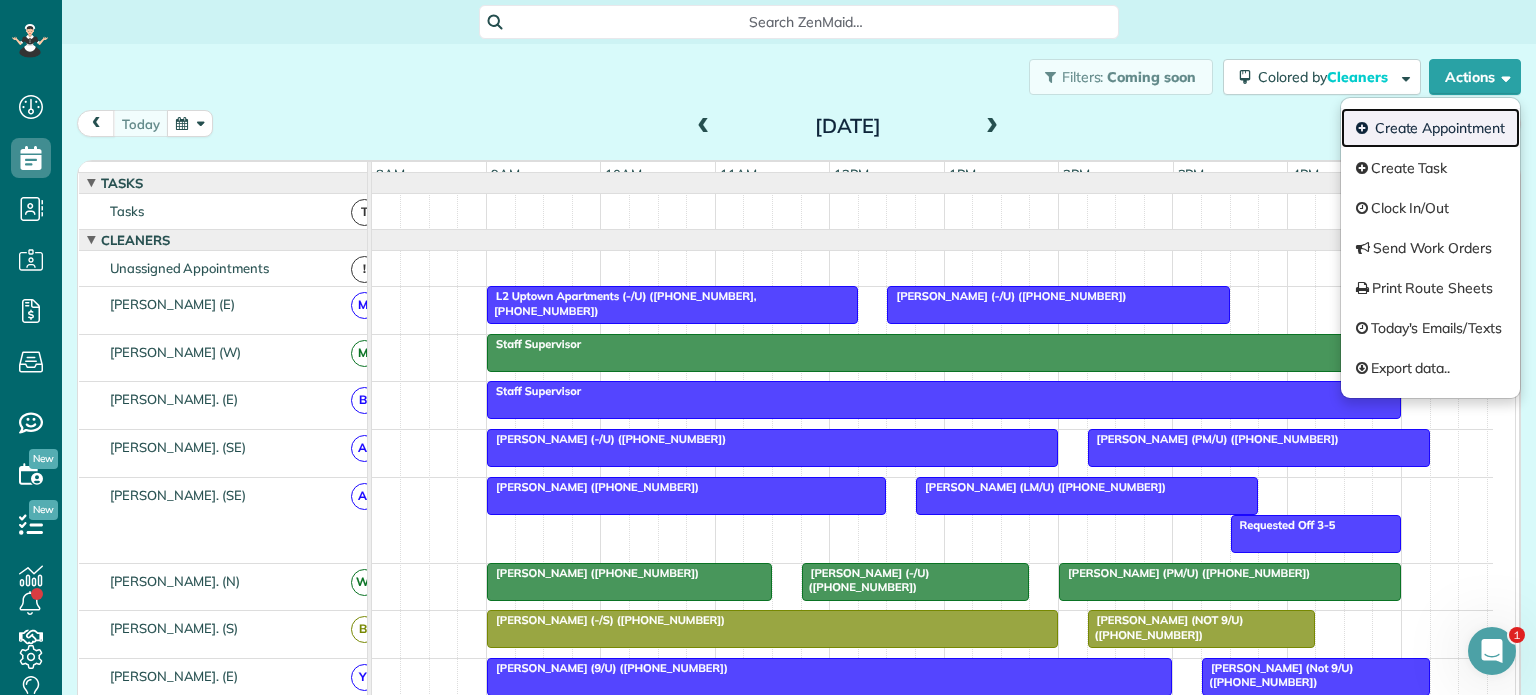 click on "Create Appointment" at bounding box center (1430, 128) 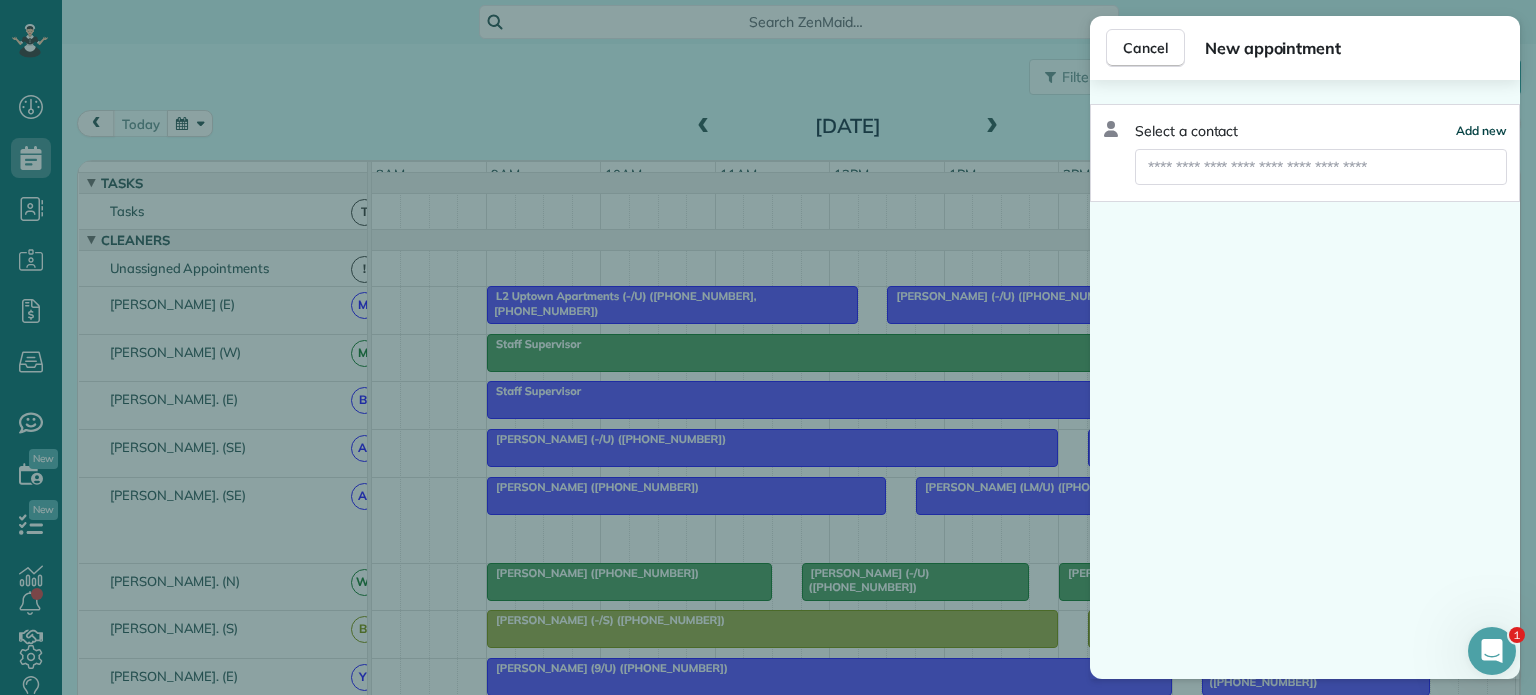 click on "Add new" at bounding box center [1481, 130] 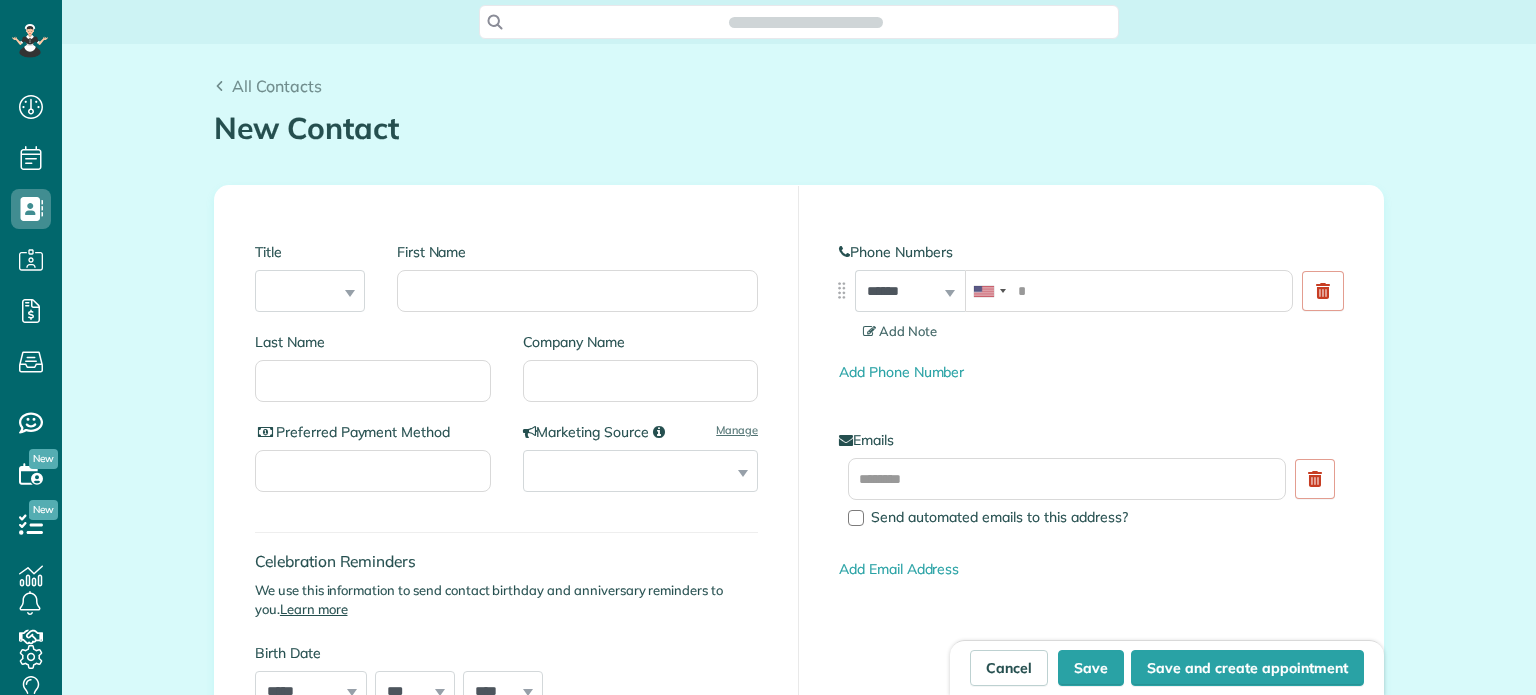 scroll, scrollTop: 0, scrollLeft: 0, axis: both 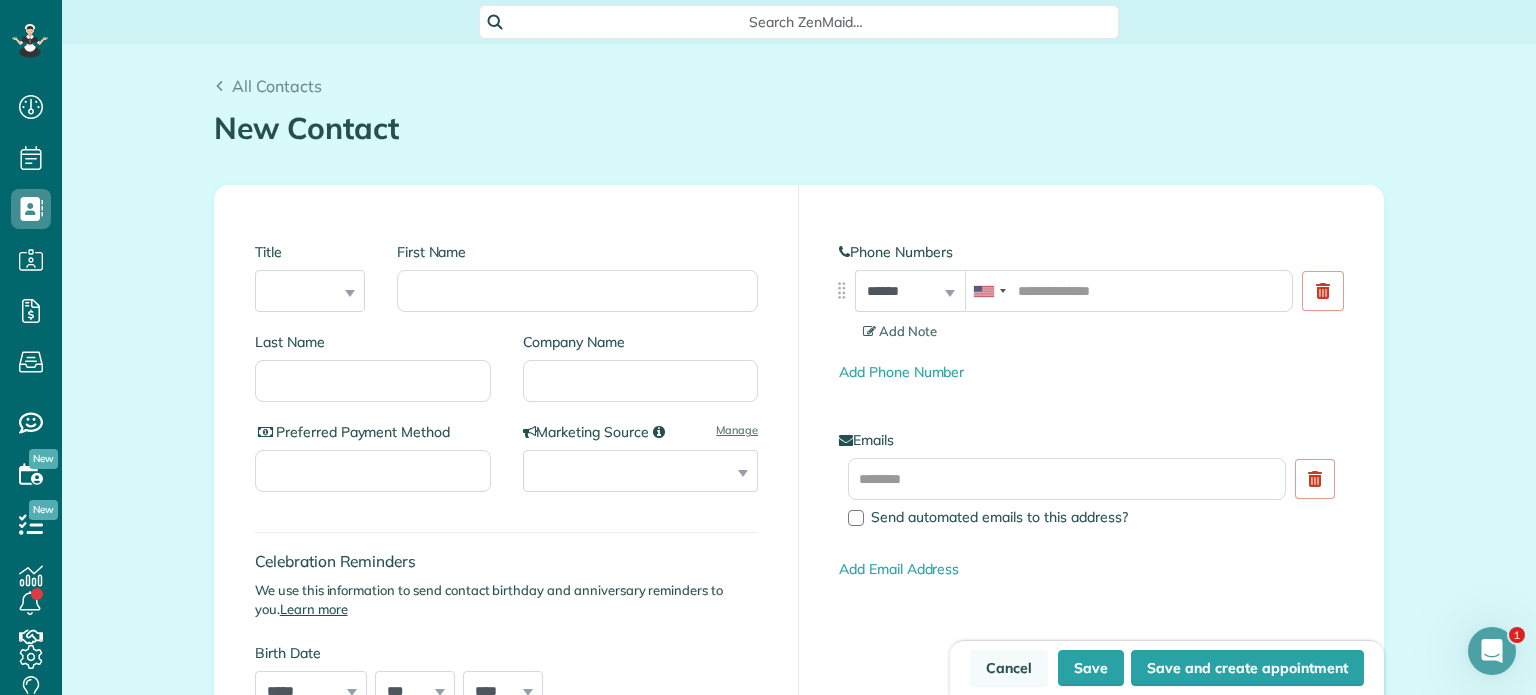 click on "Cancel" at bounding box center (1009, 668) 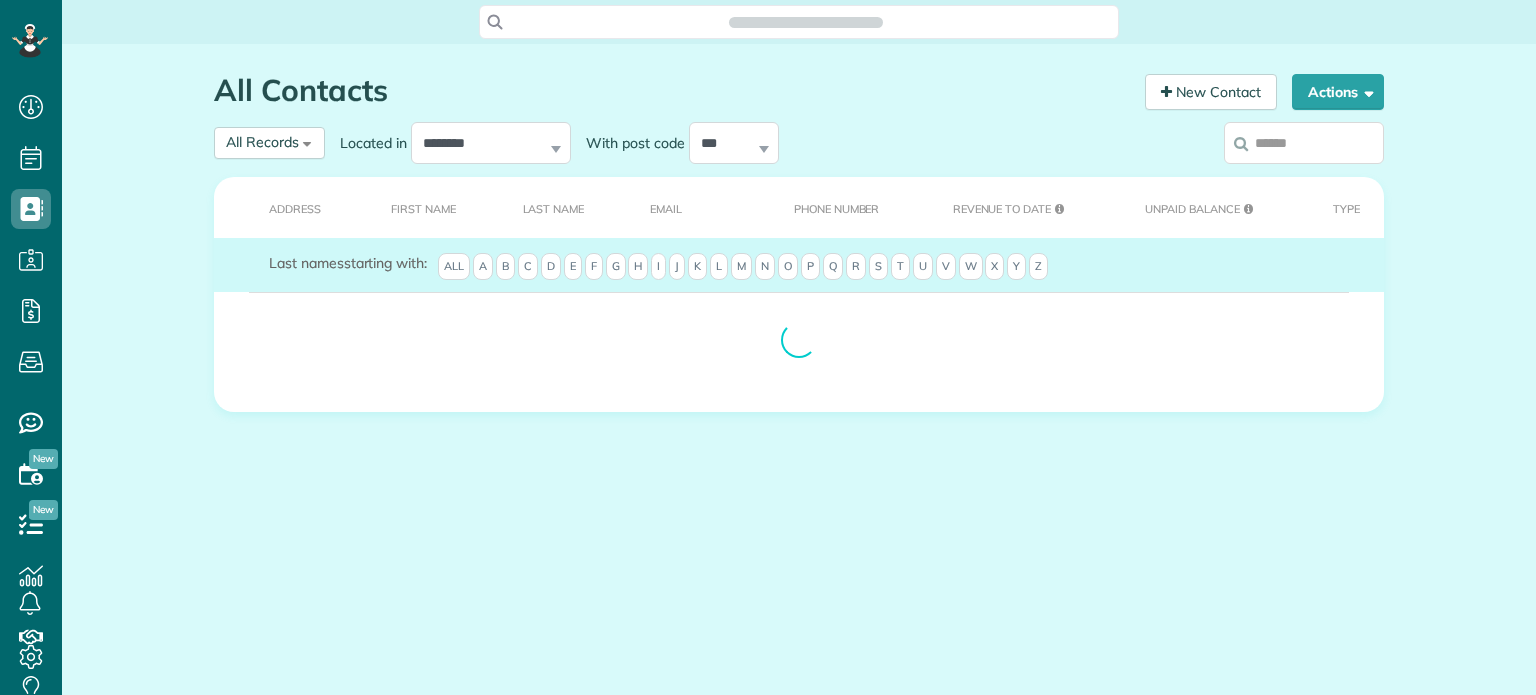 scroll, scrollTop: 0, scrollLeft: 0, axis: both 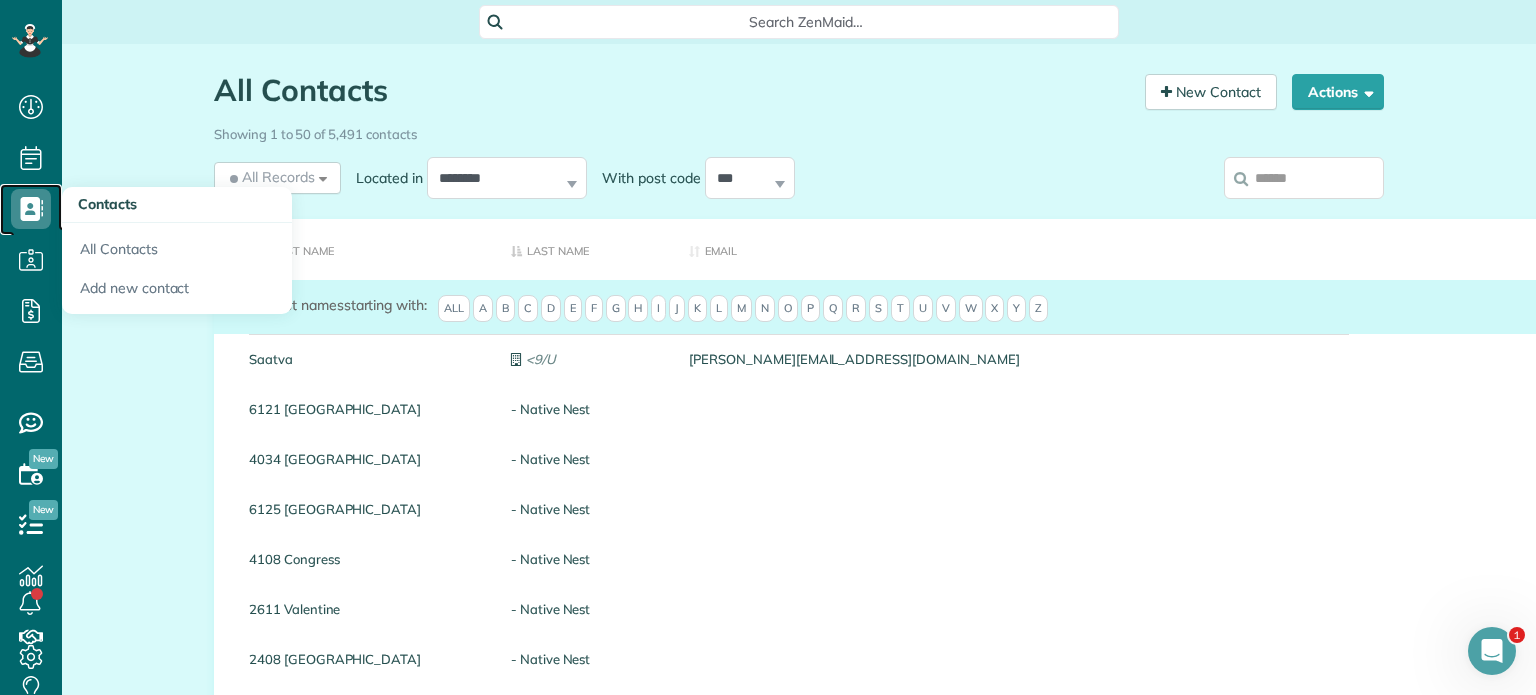 click 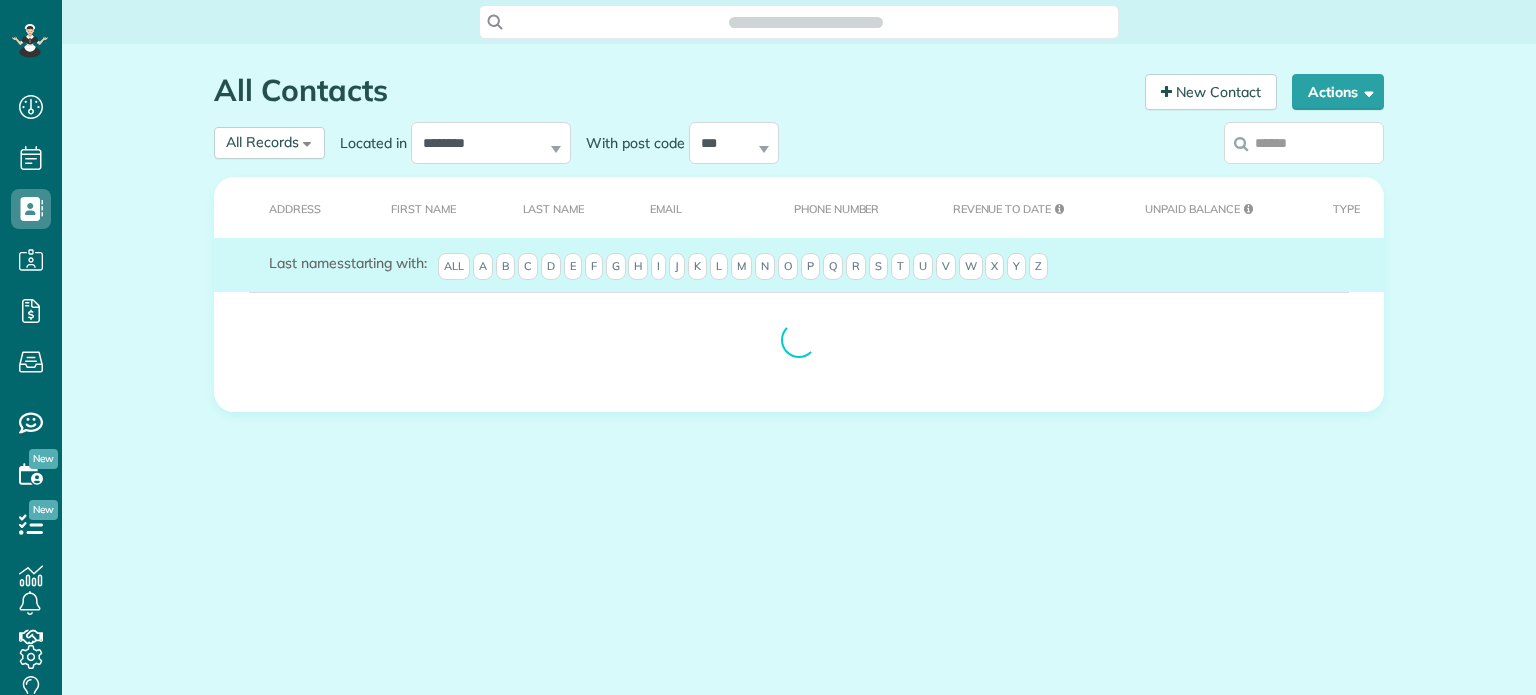 scroll, scrollTop: 0, scrollLeft: 0, axis: both 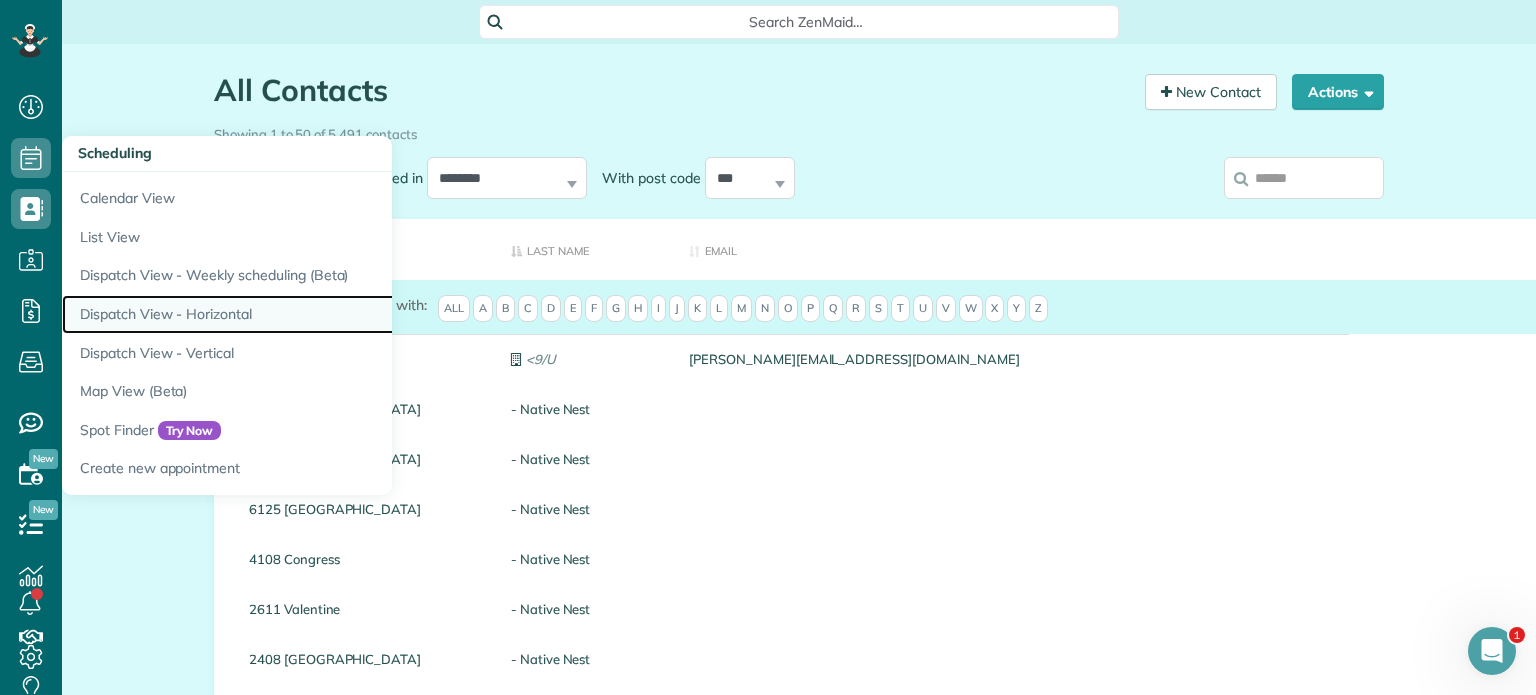 click on "Dispatch View - Horizontal" at bounding box center (312, 314) 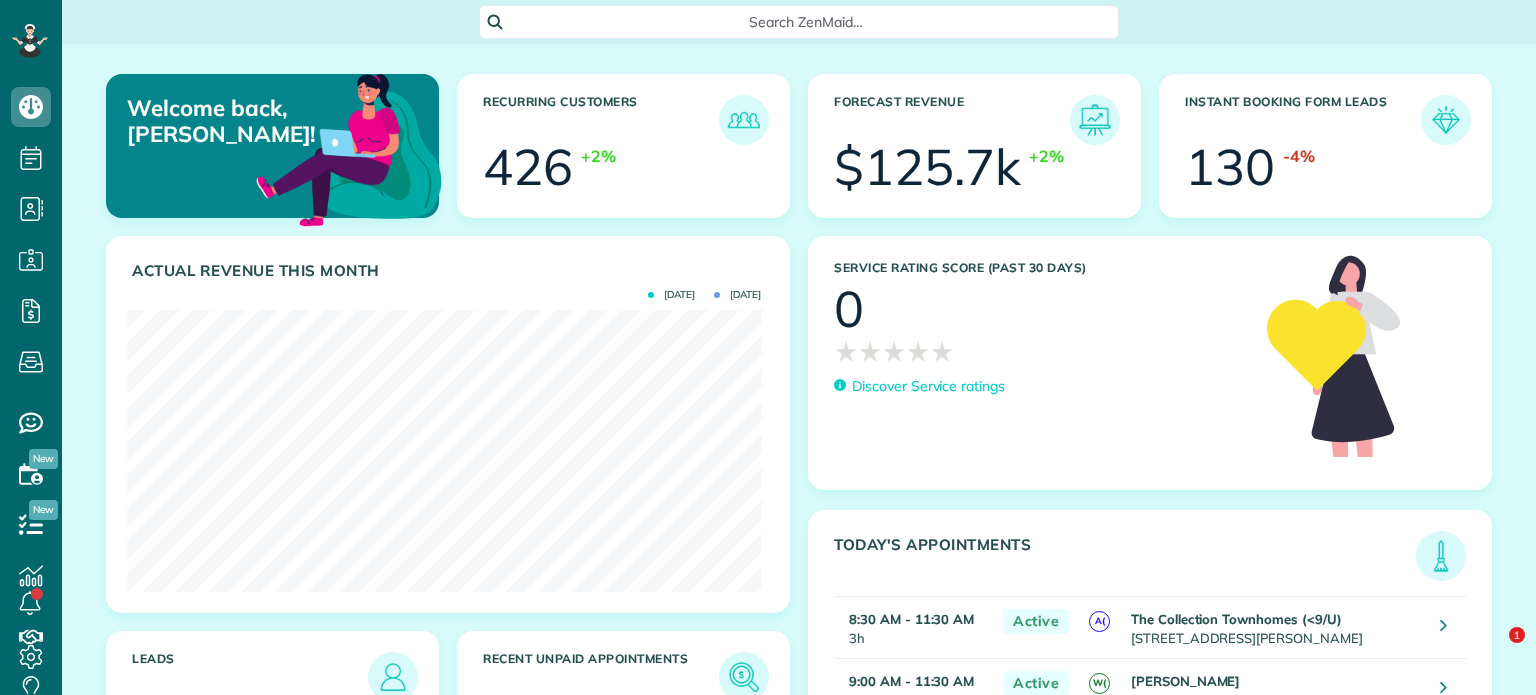 scroll, scrollTop: 0, scrollLeft: 0, axis: both 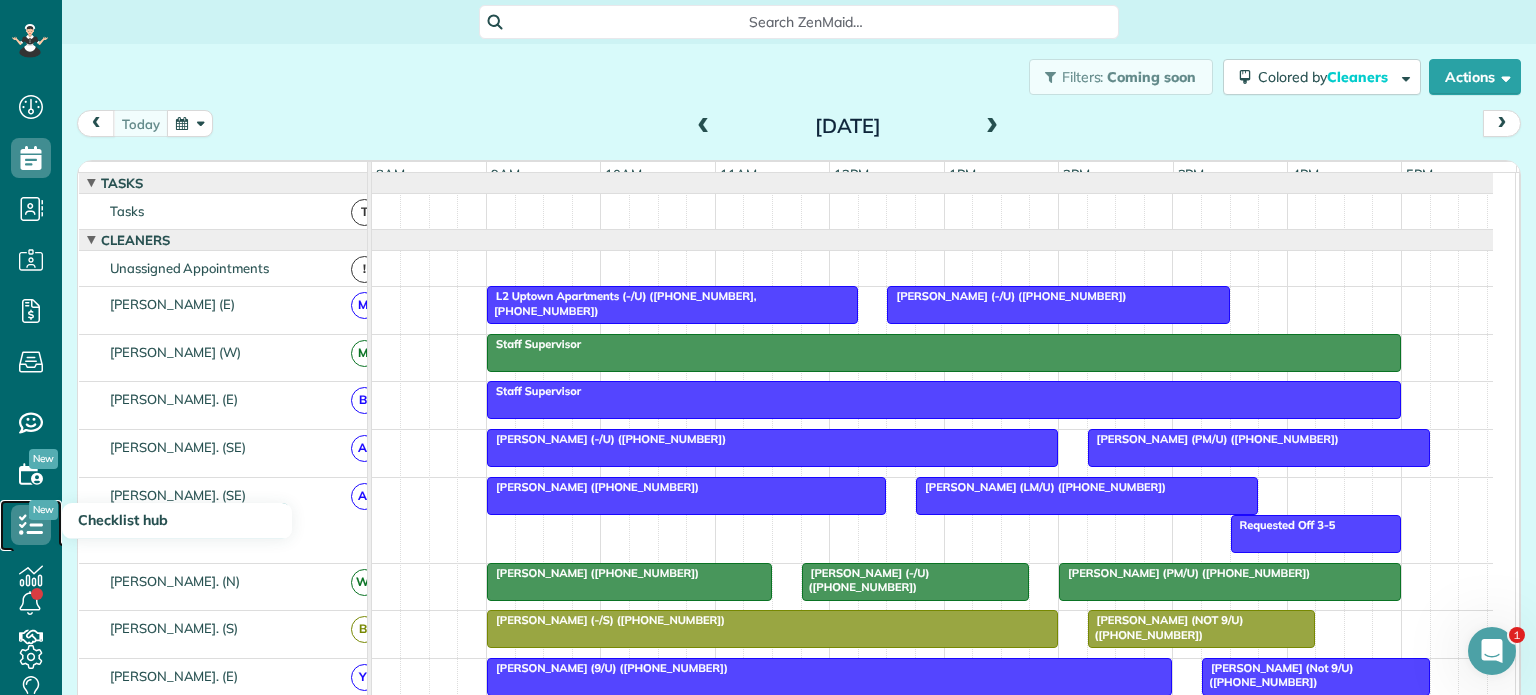 click 